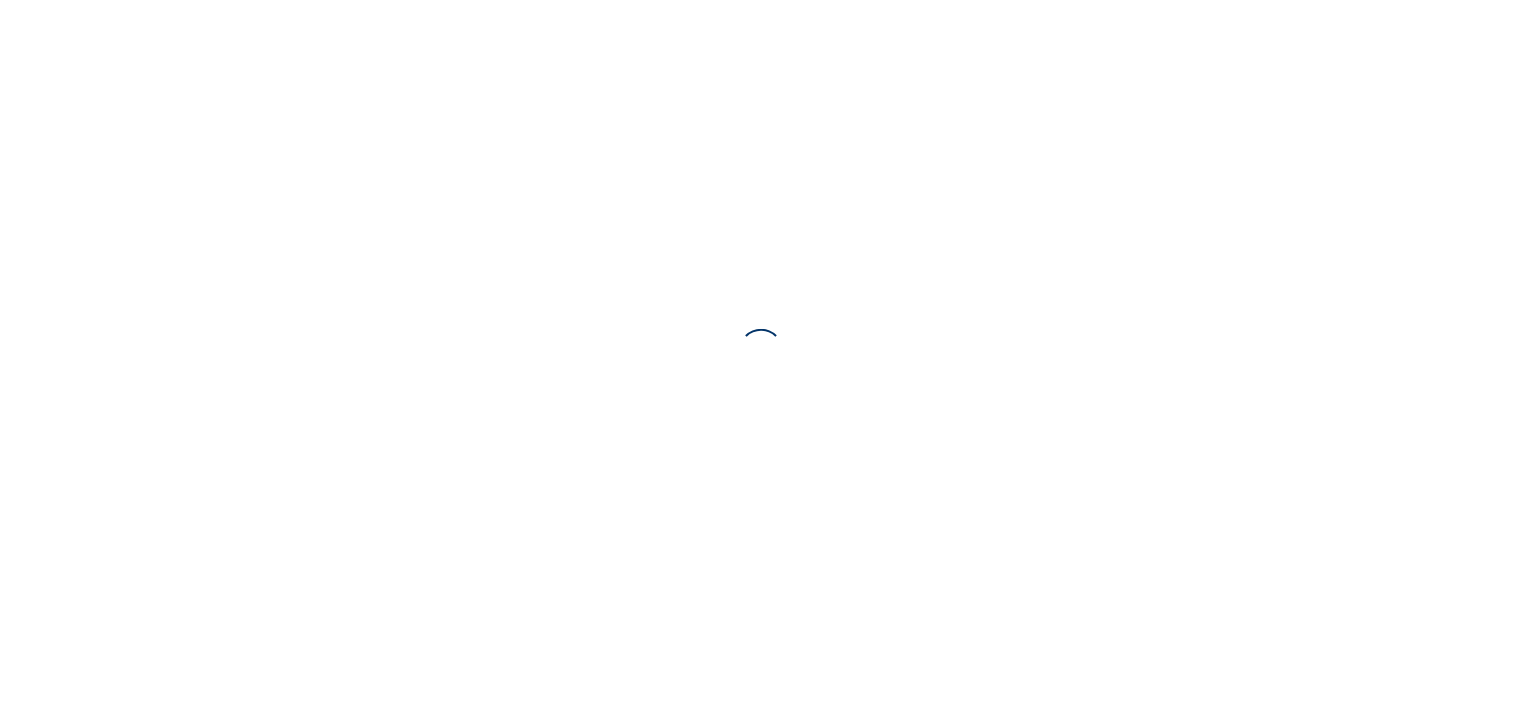scroll, scrollTop: 0, scrollLeft: 0, axis: both 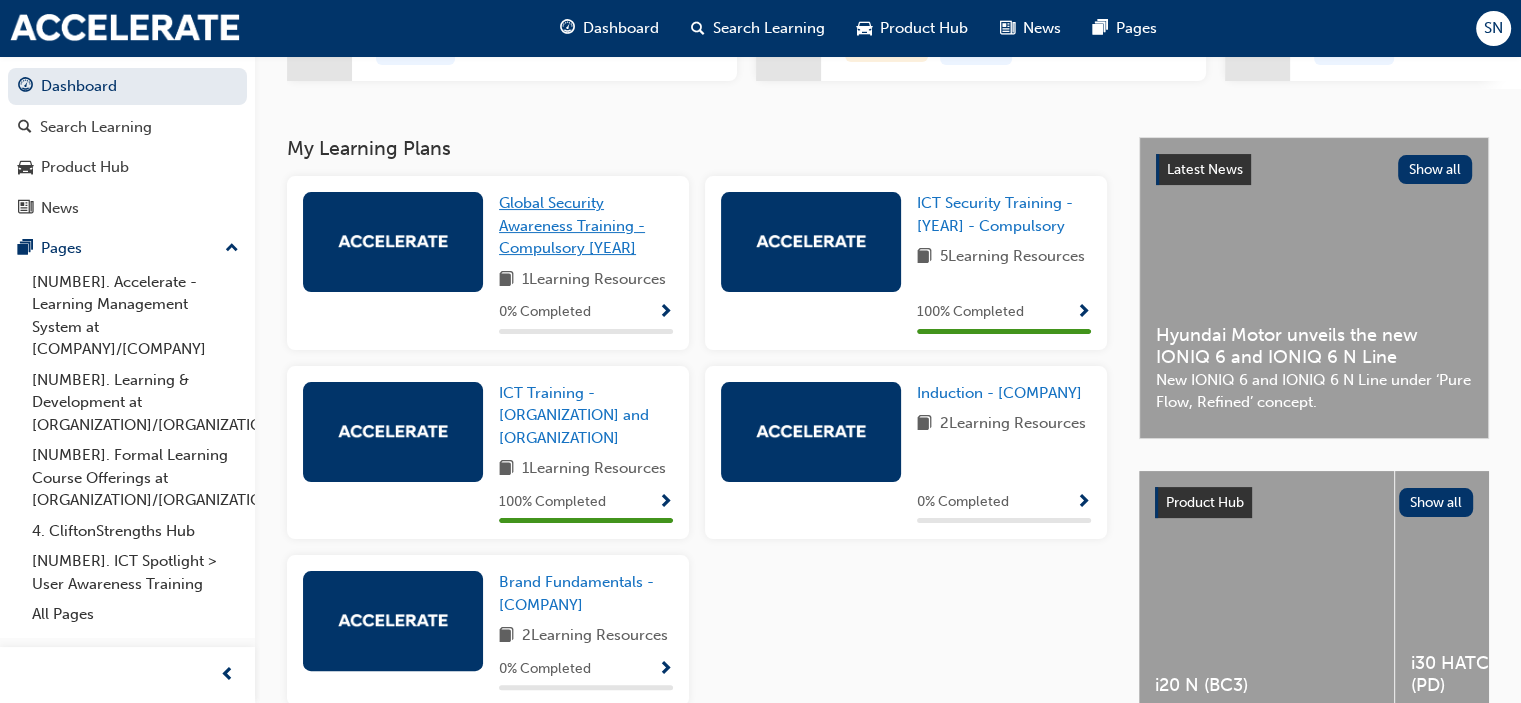 click on "Global Security Awareness Training - Compulsory [YEAR]" at bounding box center (572, 225) 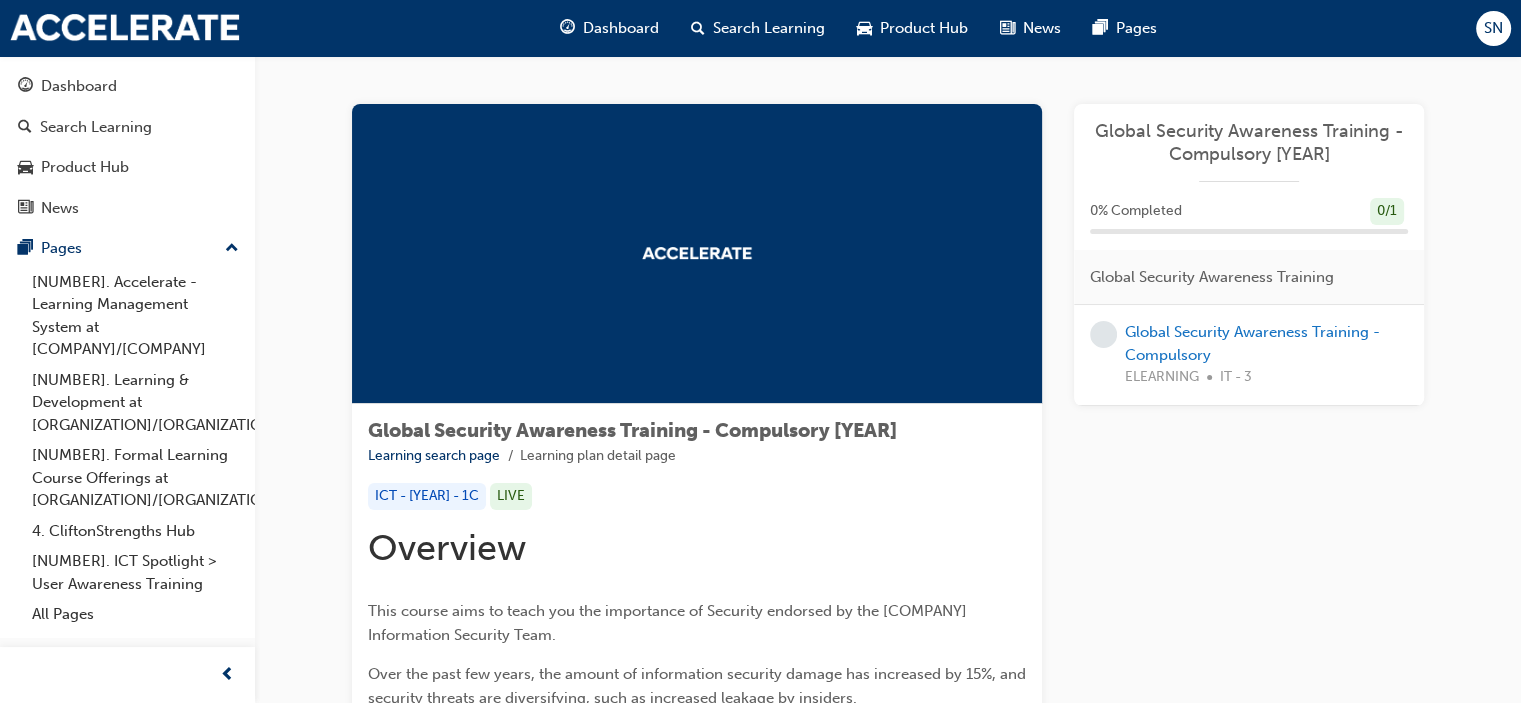 click on "Global Security Awareness Training - Compulsory [YEAR]  Learning search page Learning plan detail page ICT - [YEAR] - 1C LIVE Overview This course aims to teach you the importance of Security endorsed by the [COMPANY] Information Security Team.  Over the past few years, the amount of information security damage has increased by [PERCENTAGE]%, and security threats are diversifying, such as increased leakage by insiders. It is vital that all [COMPANY] & [COMPANY] employees have greater awareness of Security. Learning Outcomes Importance of security Chairman's New Year's Speech ([YEAR]) Internal Major Security Incident Cases Scope of security 3 Areas of Security Management (Administrative / Technical / Physical Security) How to practice security Restricted area management Asset in/out Print management External collaboration procedures Office equipment user guide Document grade notation How to prevent security incidents Phishing mail Ransomware Security incident cases for partners Learning Plan 0 % Completed 0 / 1 ELEARNING IT - 3" at bounding box center (888, 798) 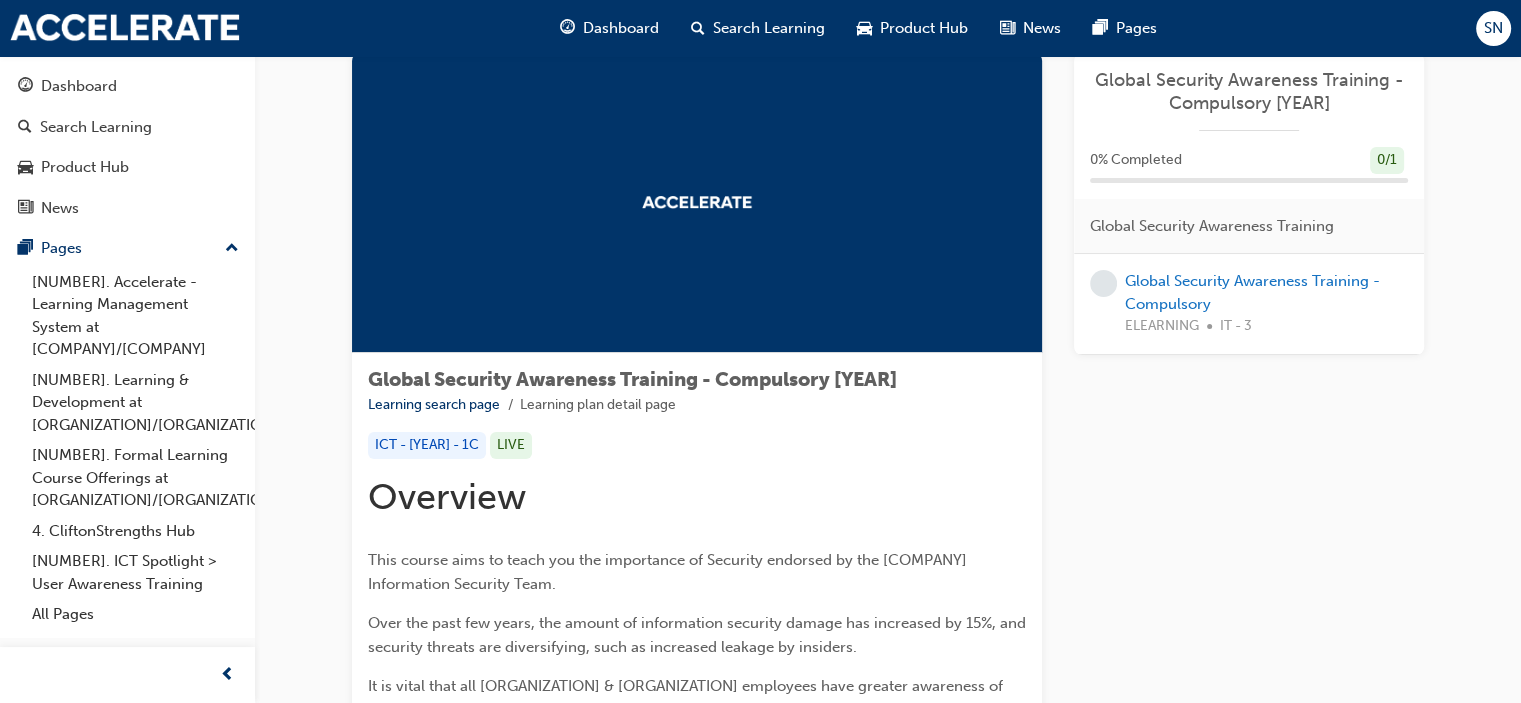 scroll, scrollTop: 0, scrollLeft: 0, axis: both 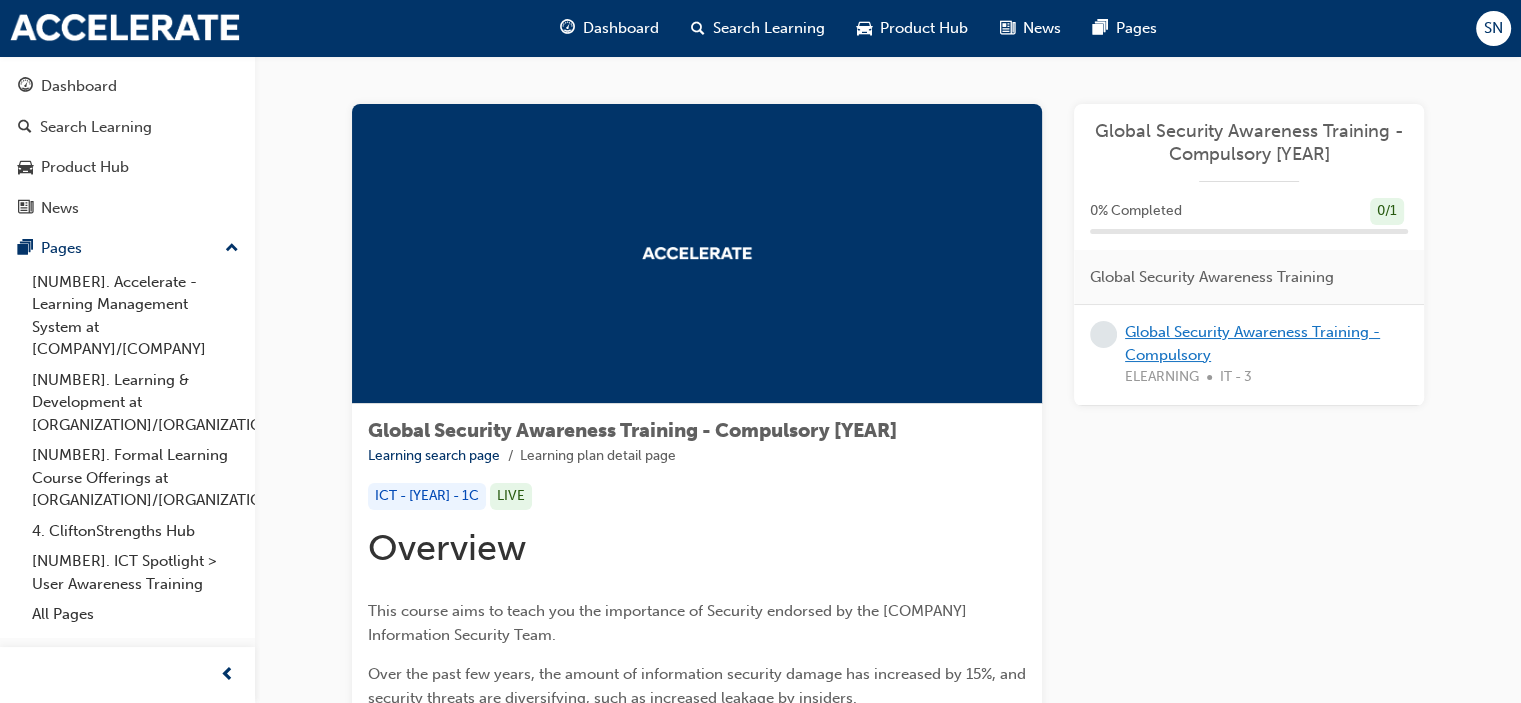 click on "Global Security Awareness Training - Compulsory" at bounding box center [1252, 343] 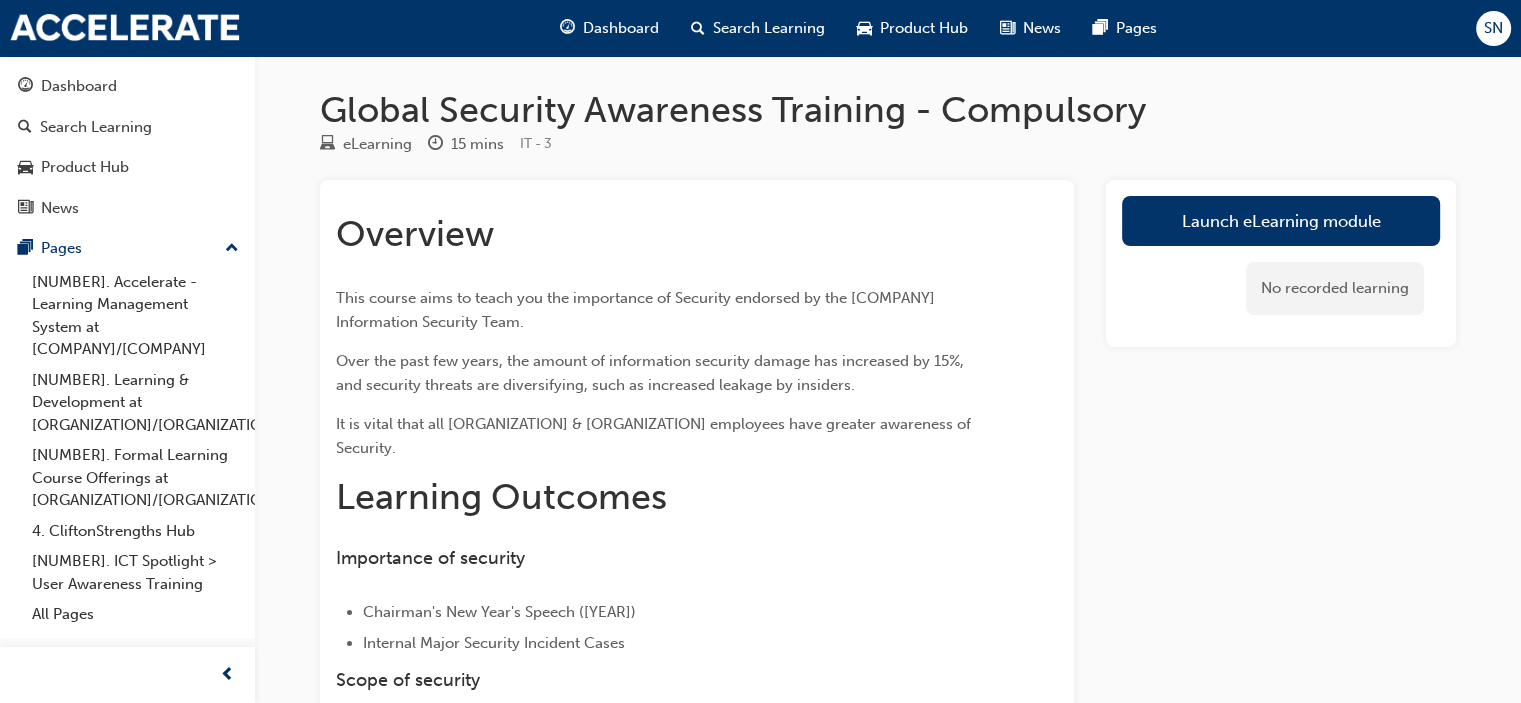 click on "Over the past few years, the amount of information security damage has increased by 15%, and security threats are diversifying, such as increased leakage by insiders." at bounding box center (661, 373) 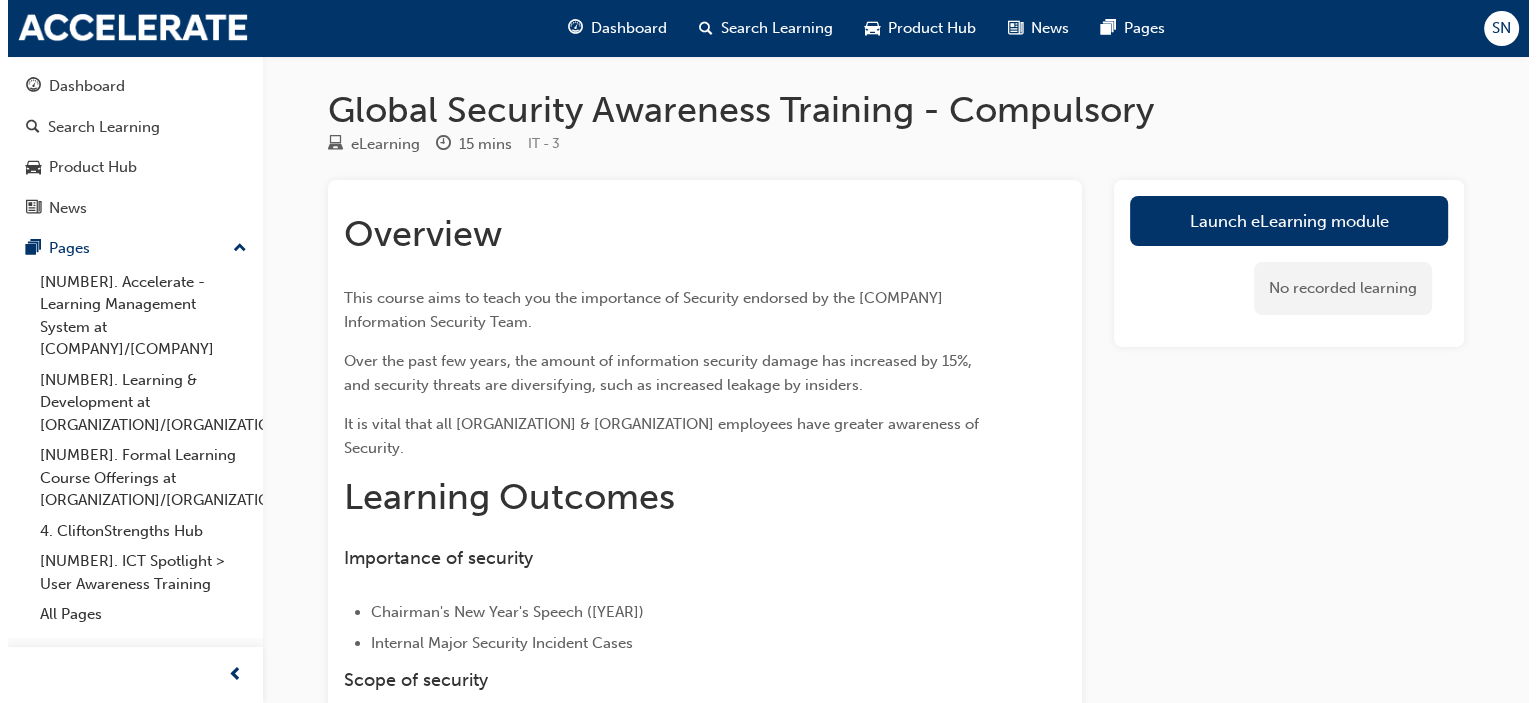 scroll, scrollTop: 0, scrollLeft: 0, axis: both 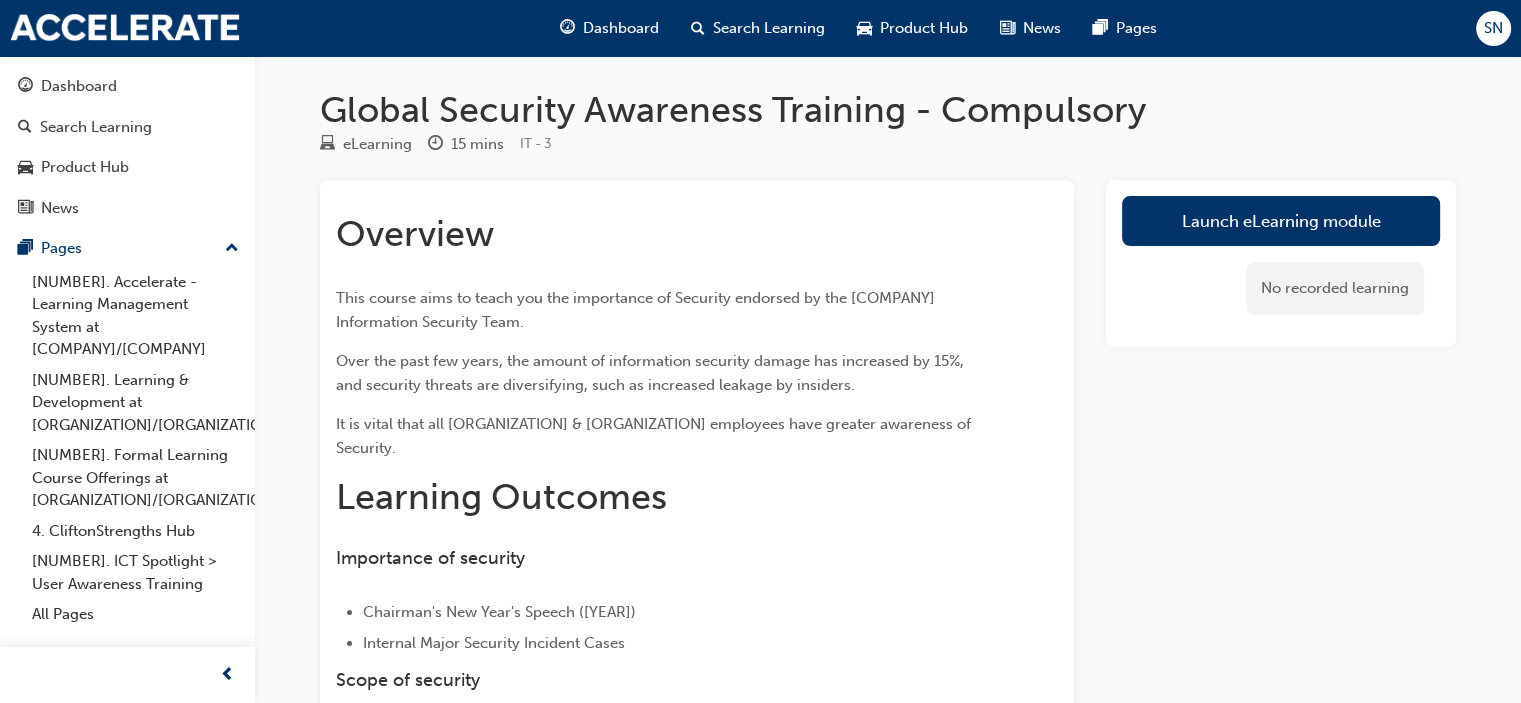 click on "Over the past few years, the amount of information security damage has increased by 15%, and security threats are diversifying, such as increased leakage by insiders." at bounding box center (661, 373) 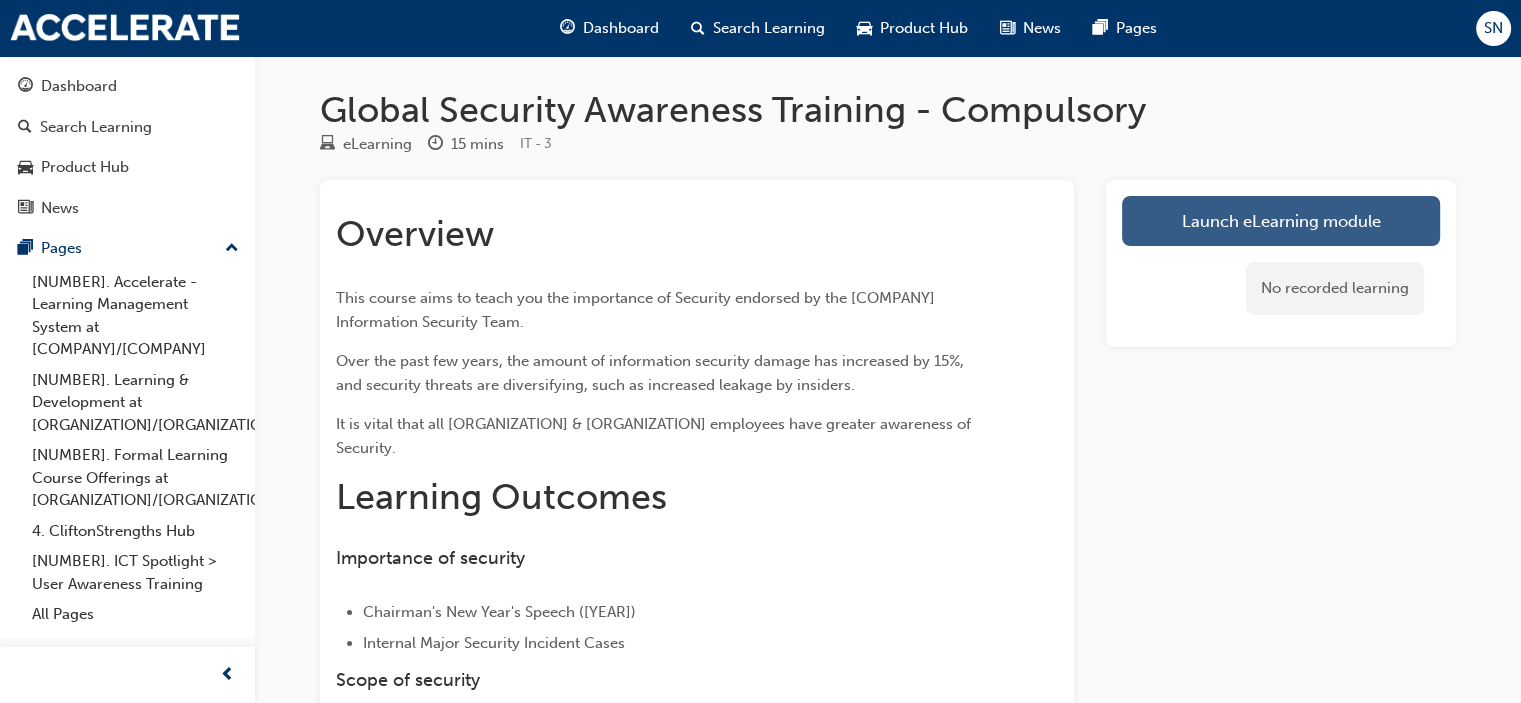 click on "Launch eLearning module" at bounding box center [1281, 221] 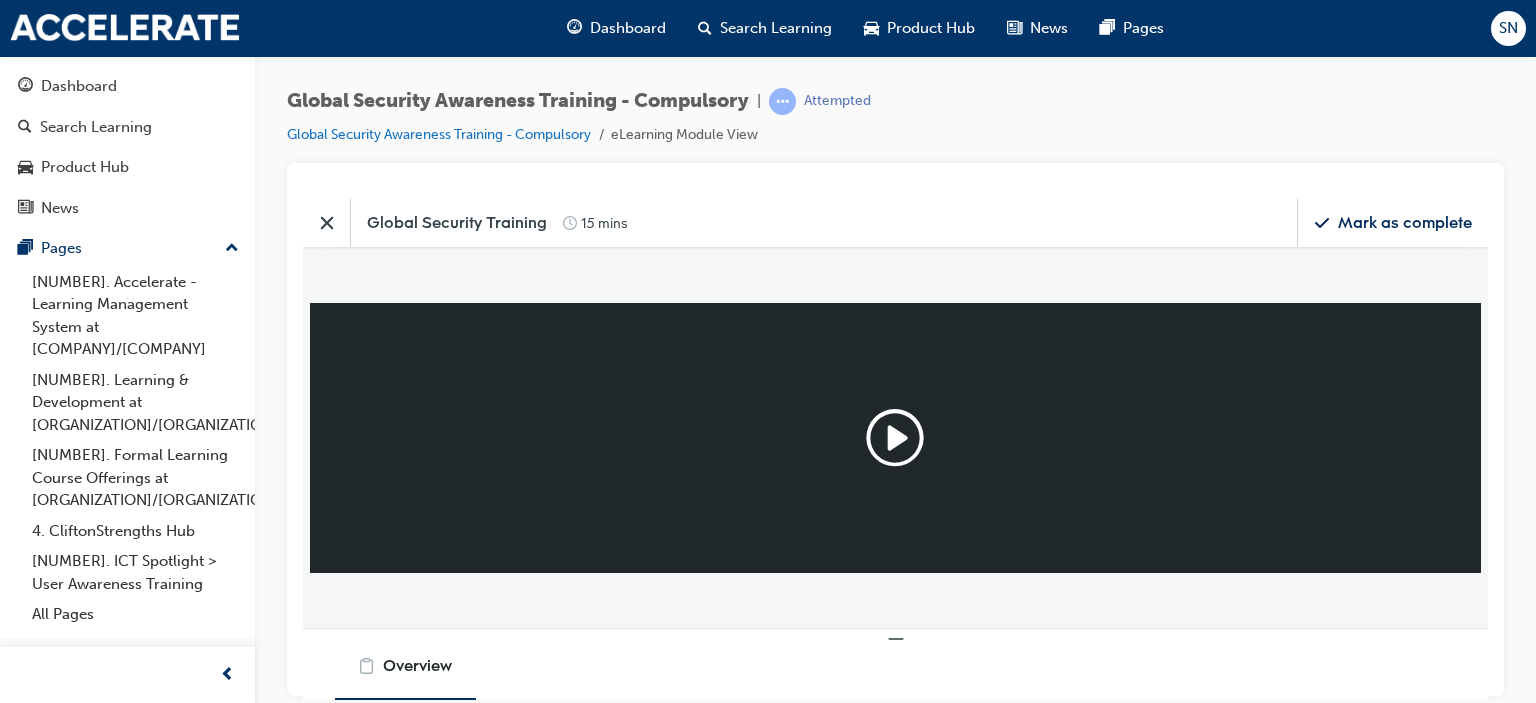 scroll, scrollTop: 0, scrollLeft: 0, axis: both 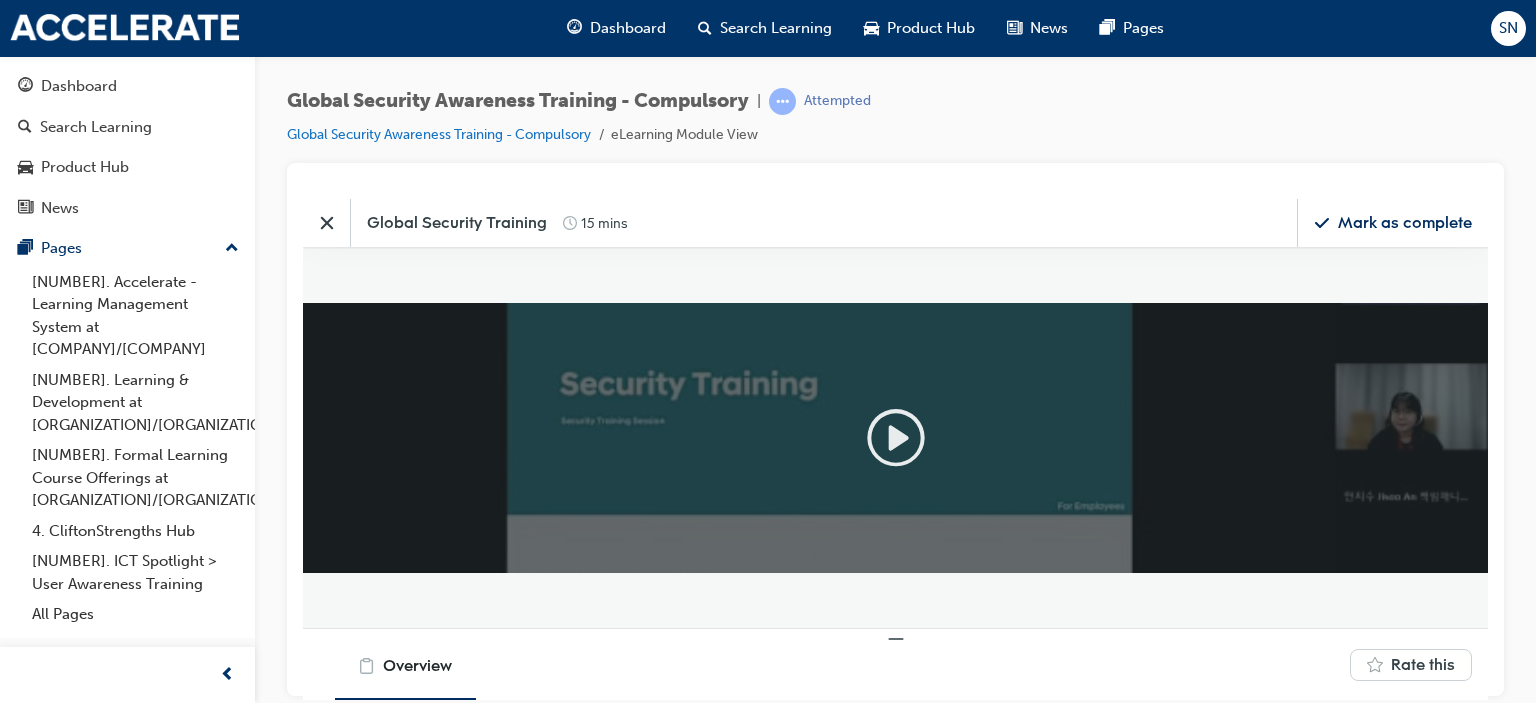 click 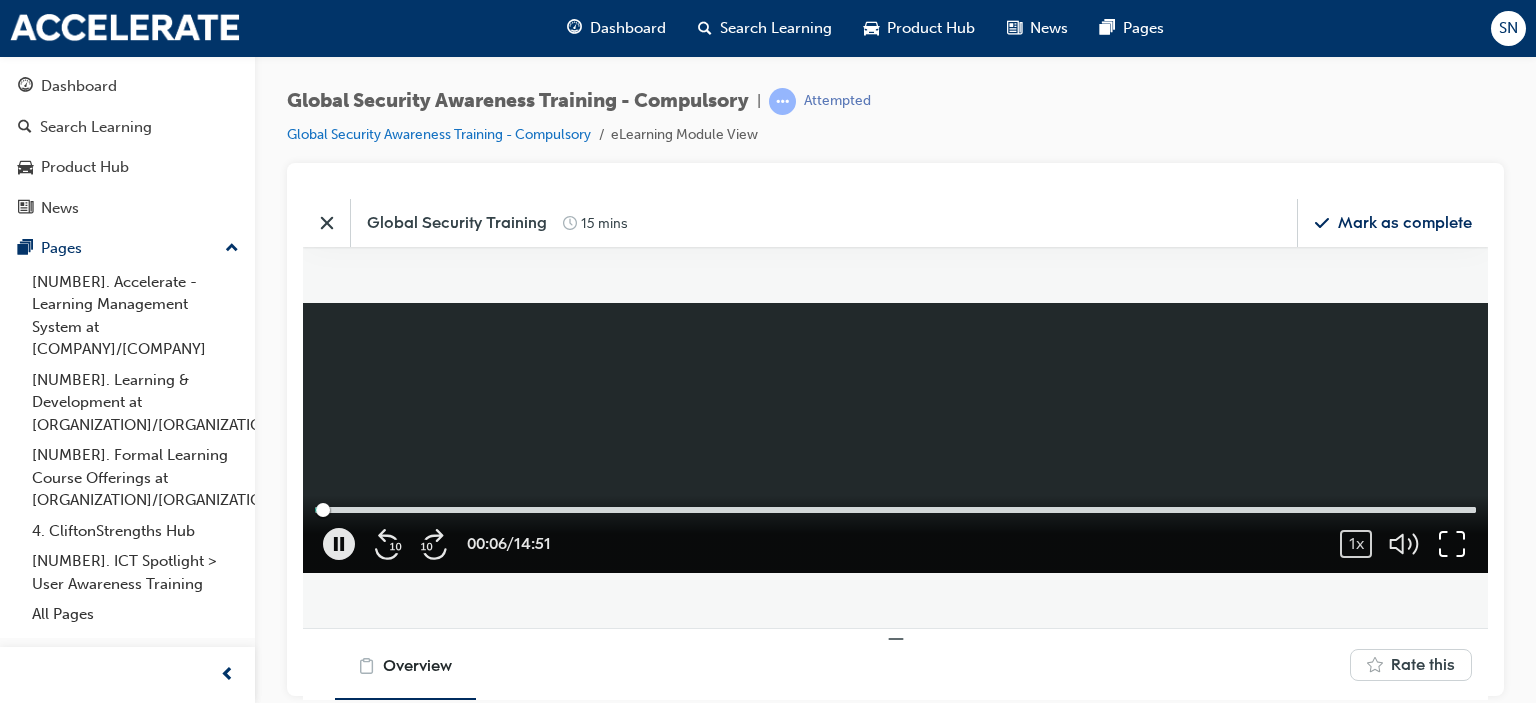 click 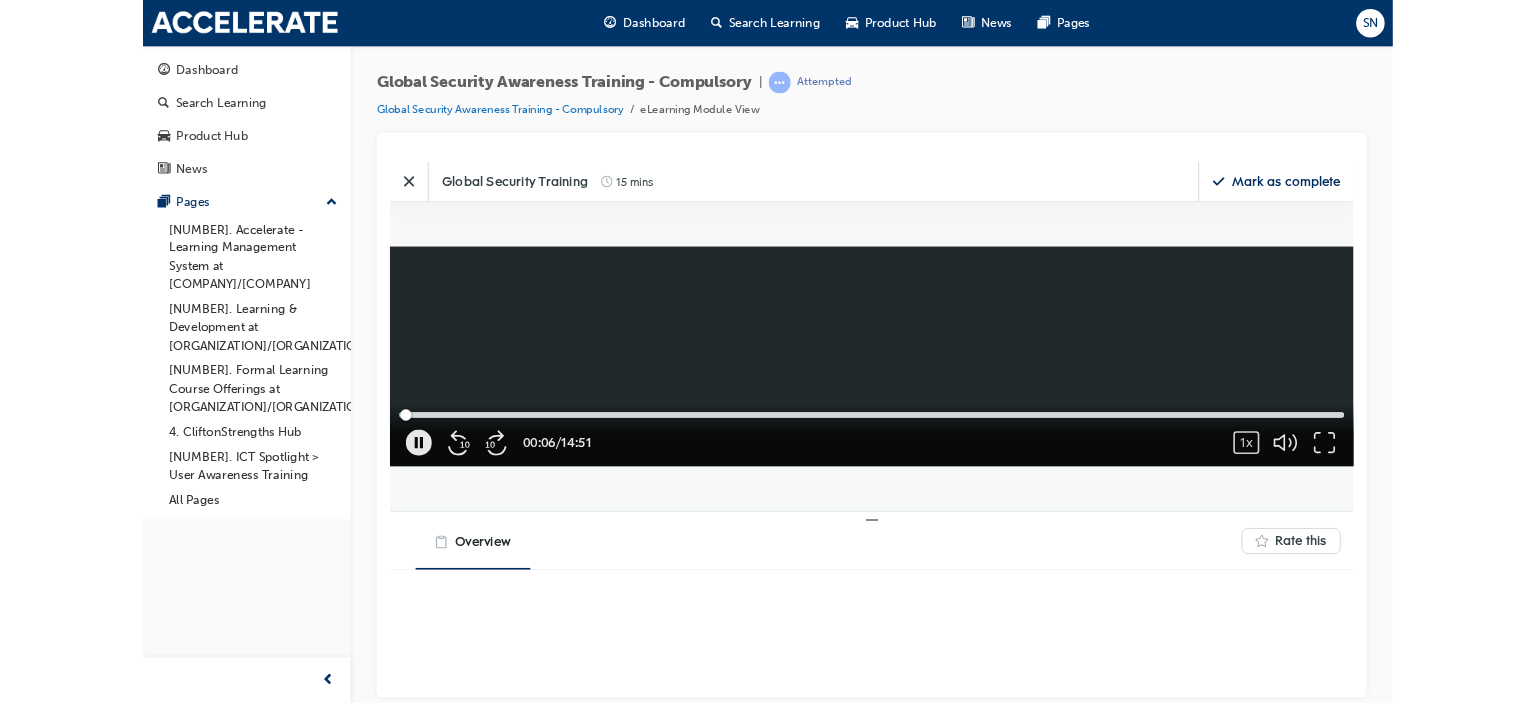 scroll, scrollTop: 9, scrollLeft: 9, axis: both 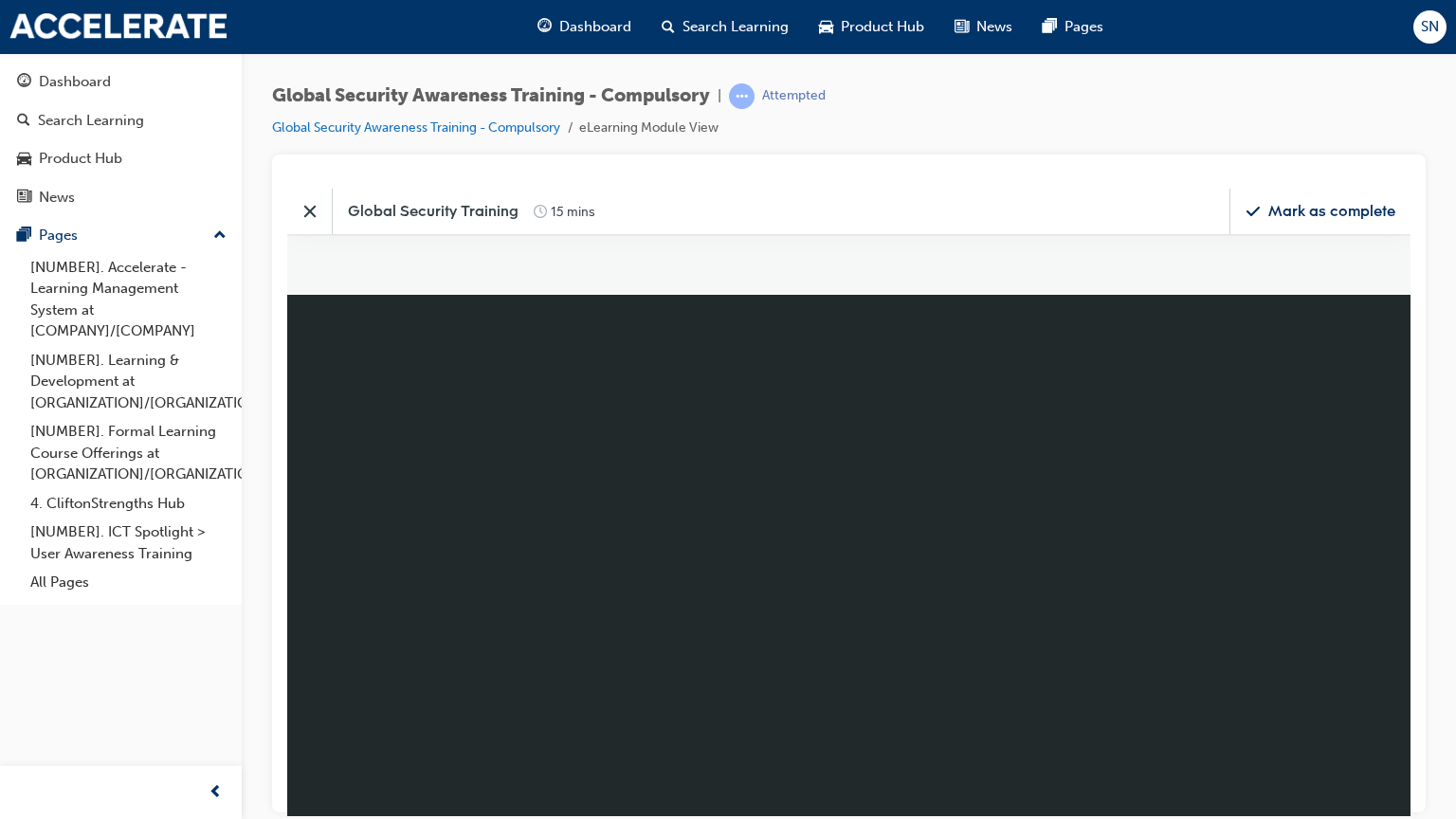 type 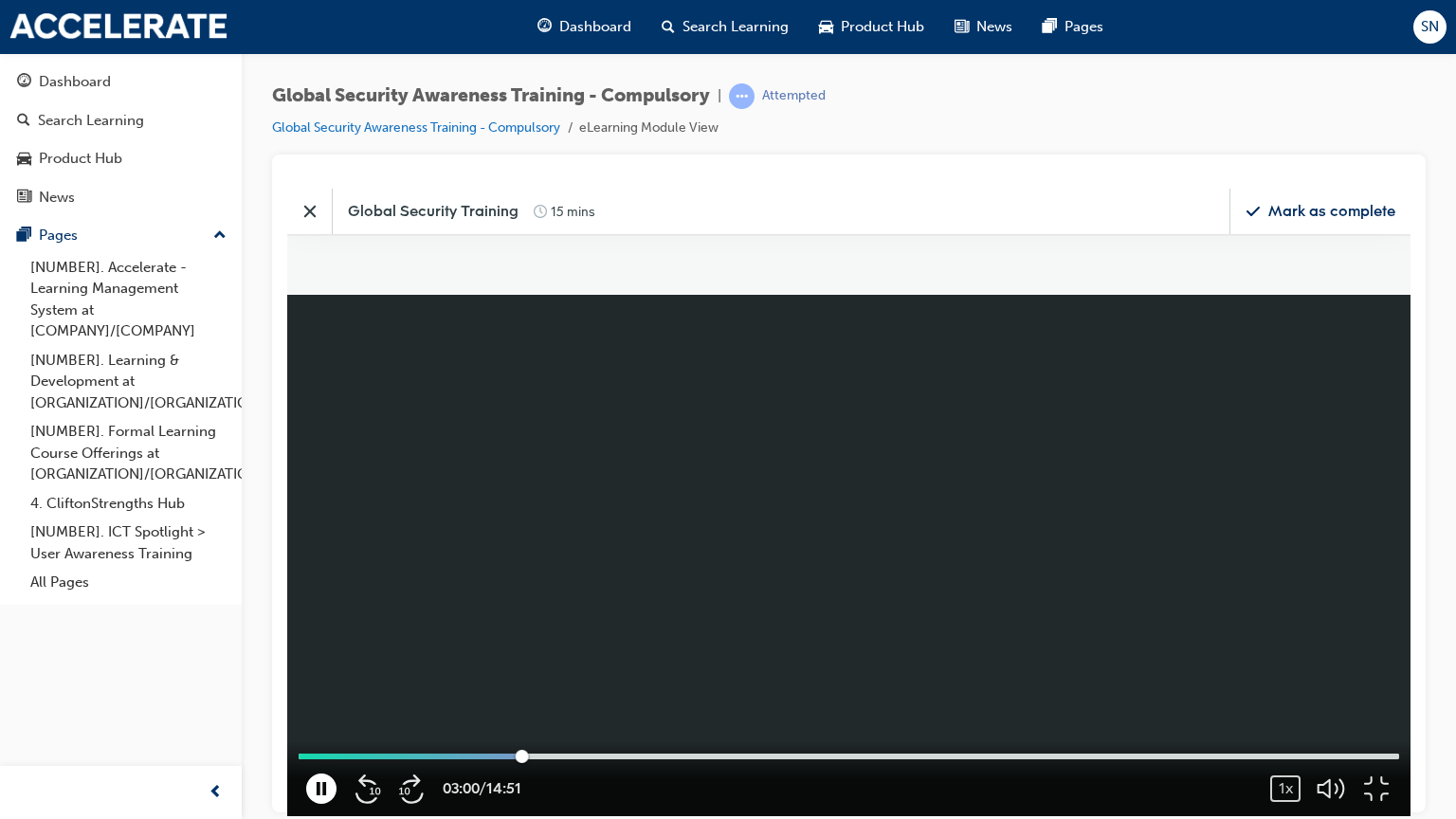 click 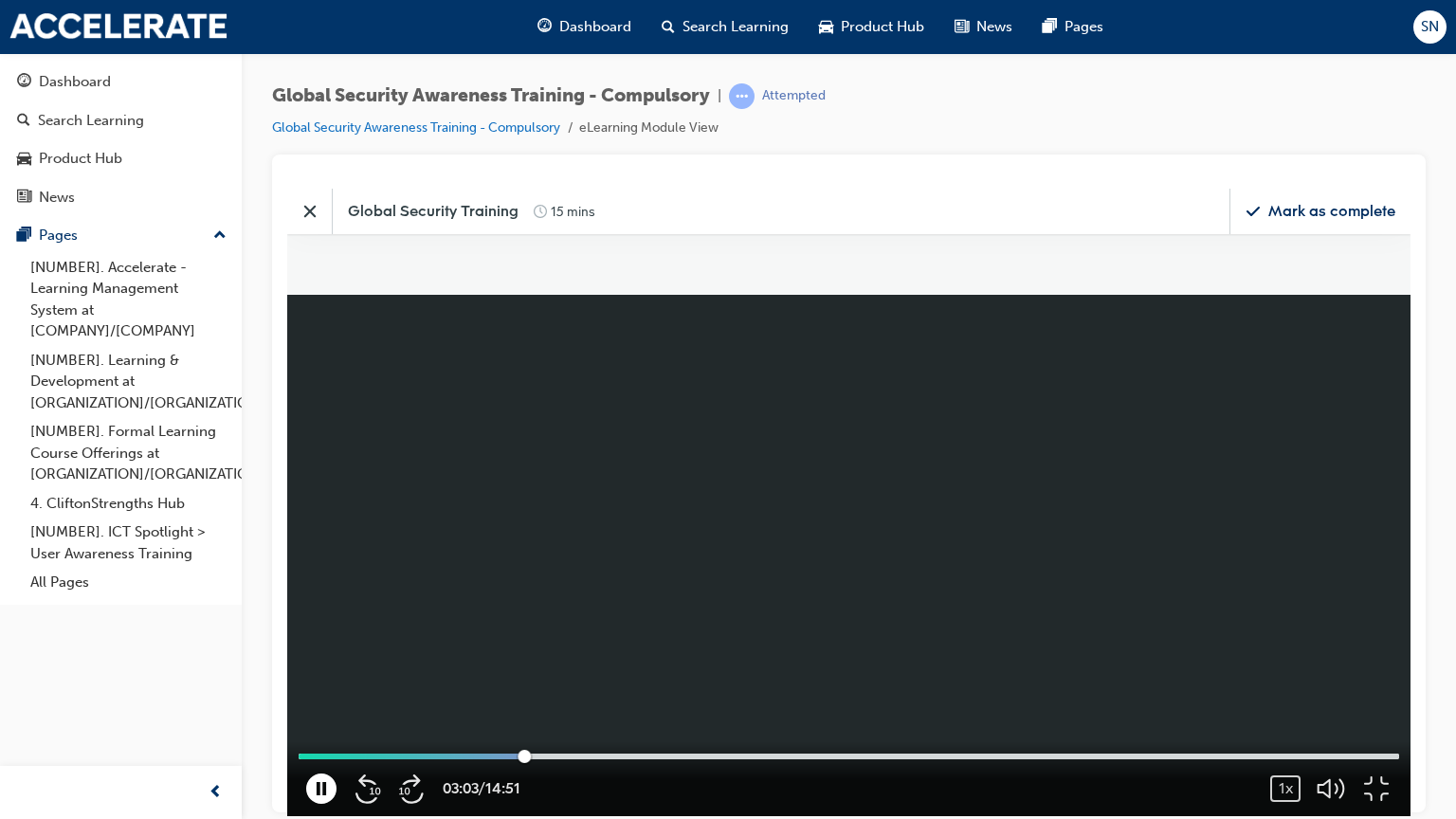 click 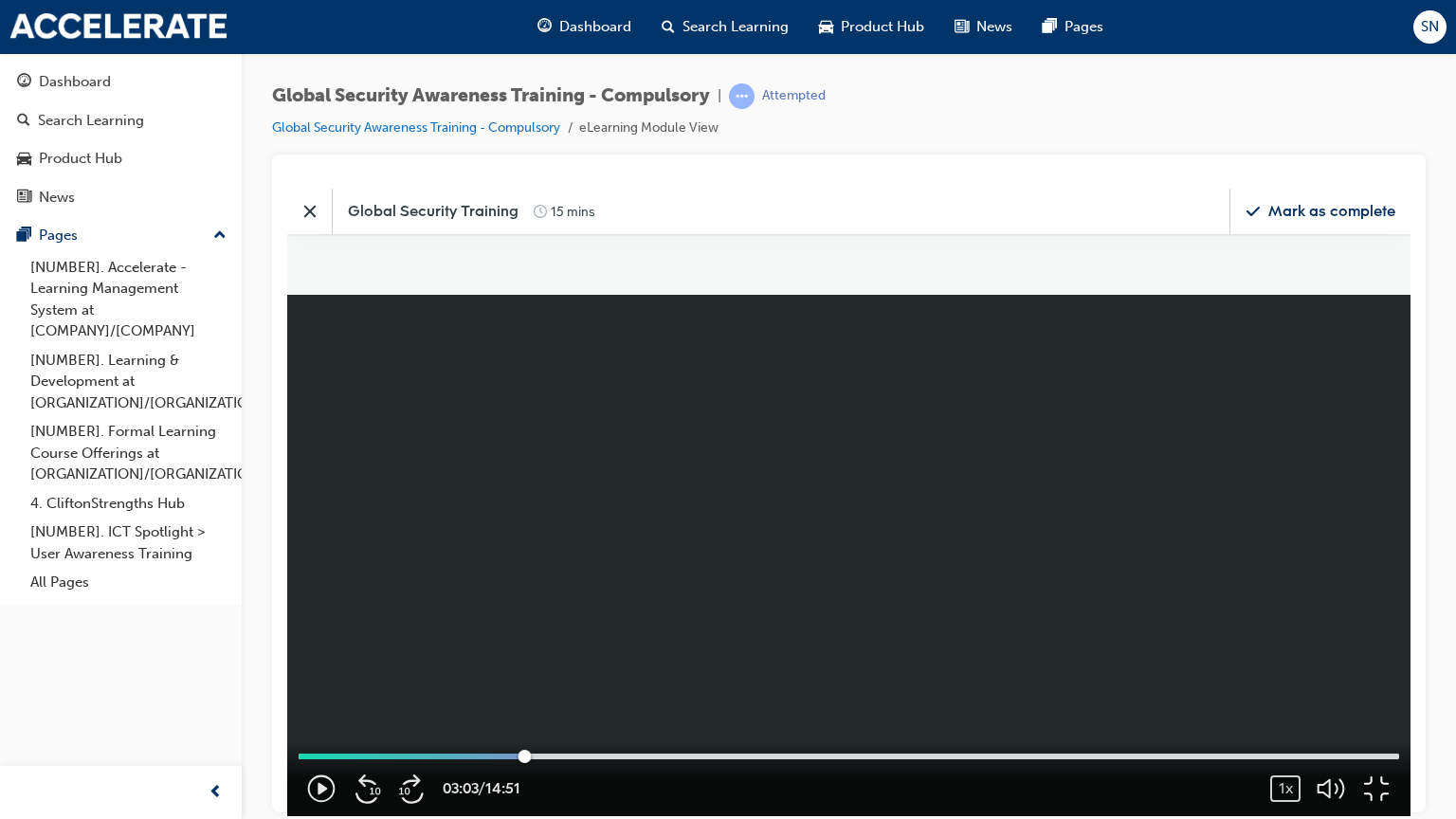 click 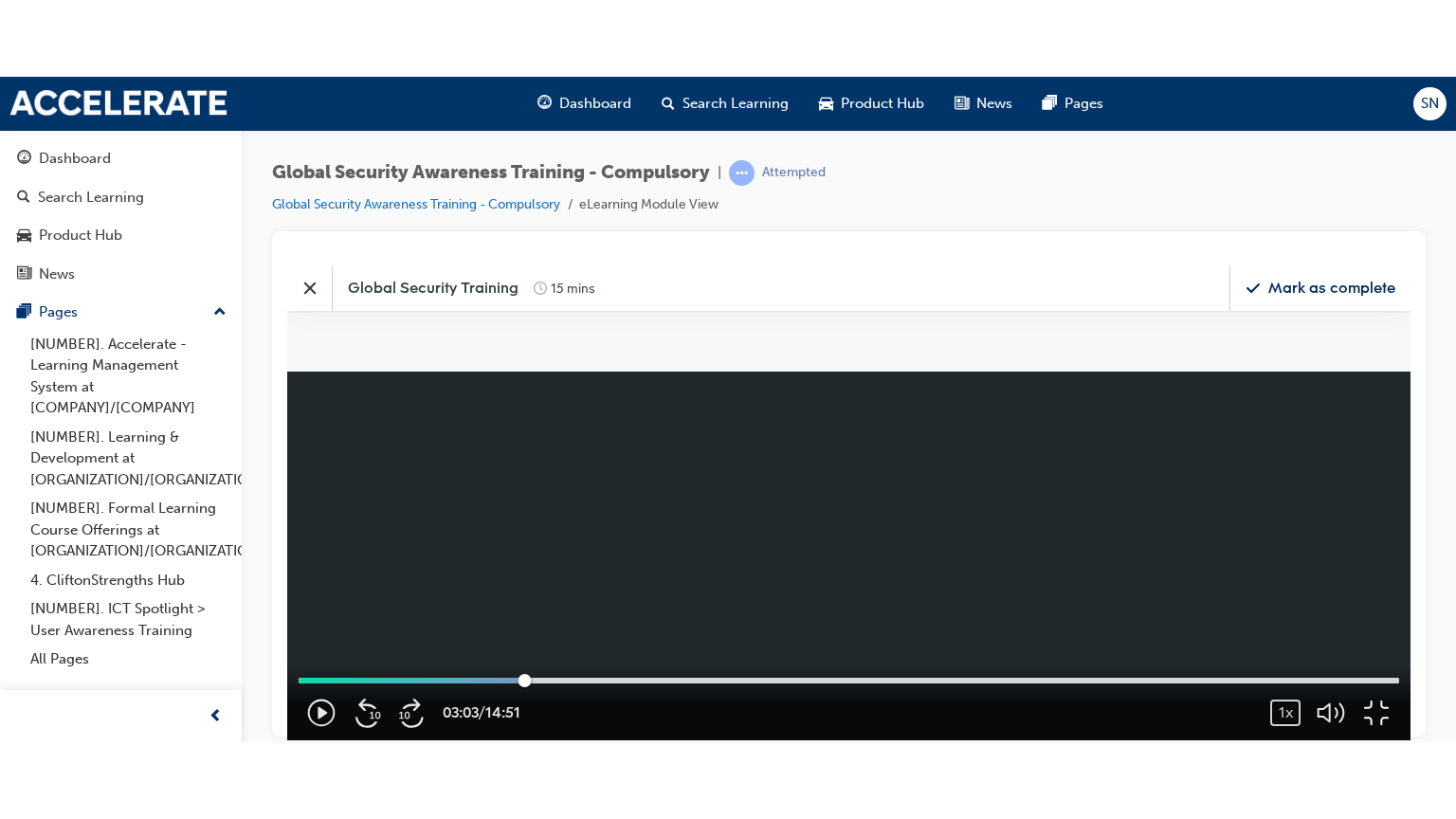 scroll, scrollTop: 269, scrollLeft: 1153, axis: both 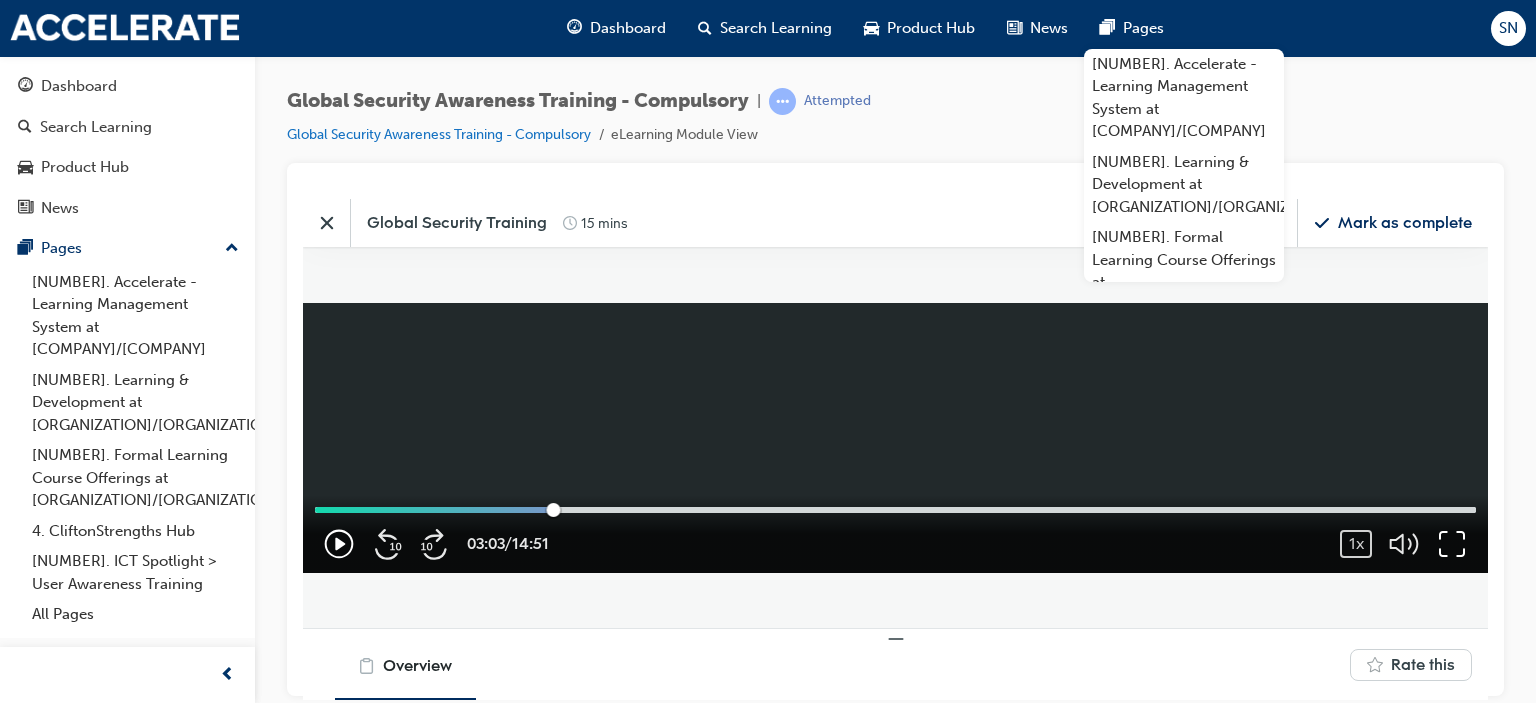 click 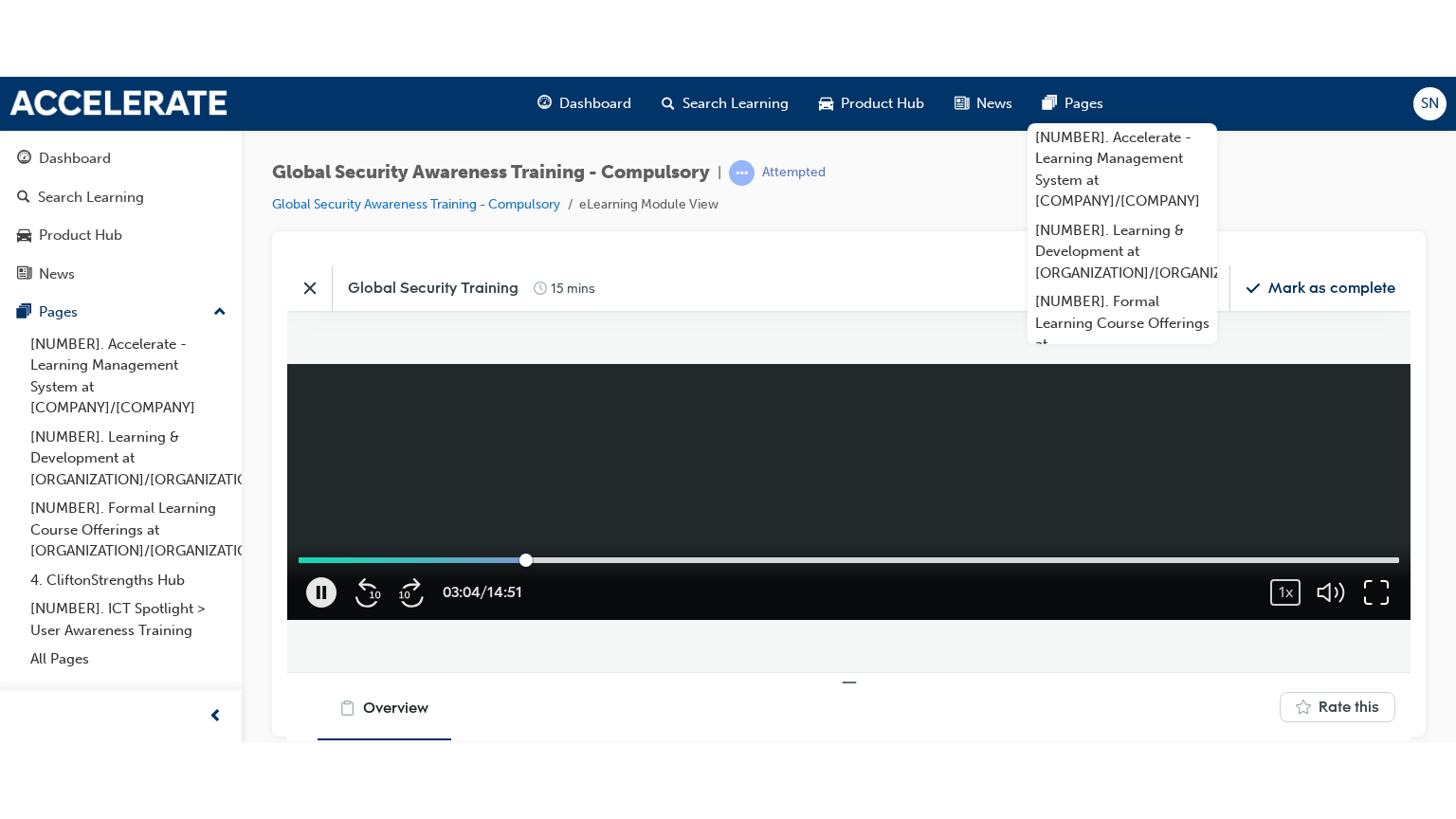 click 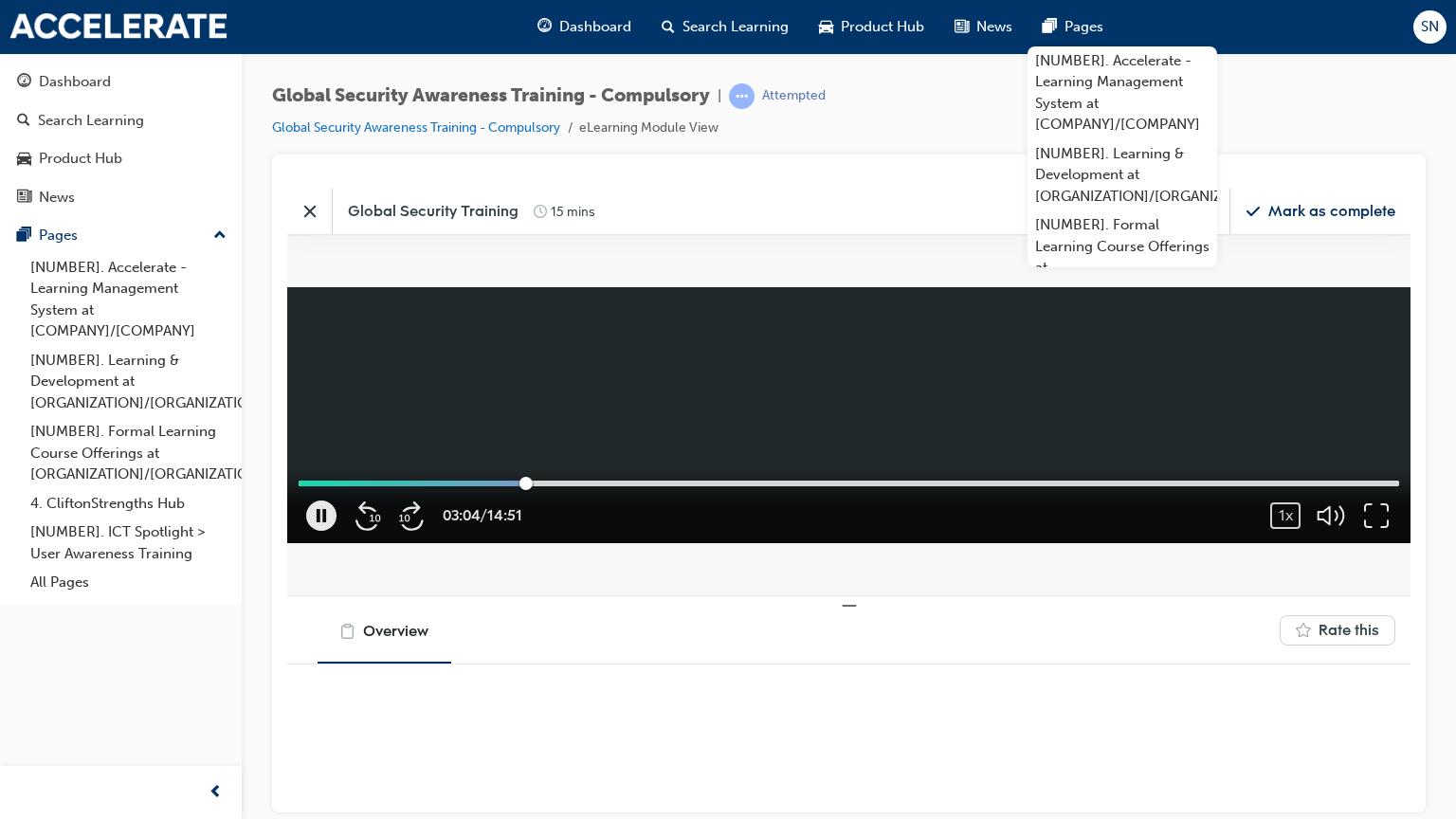 scroll, scrollTop: 9, scrollLeft: 9, axis: both 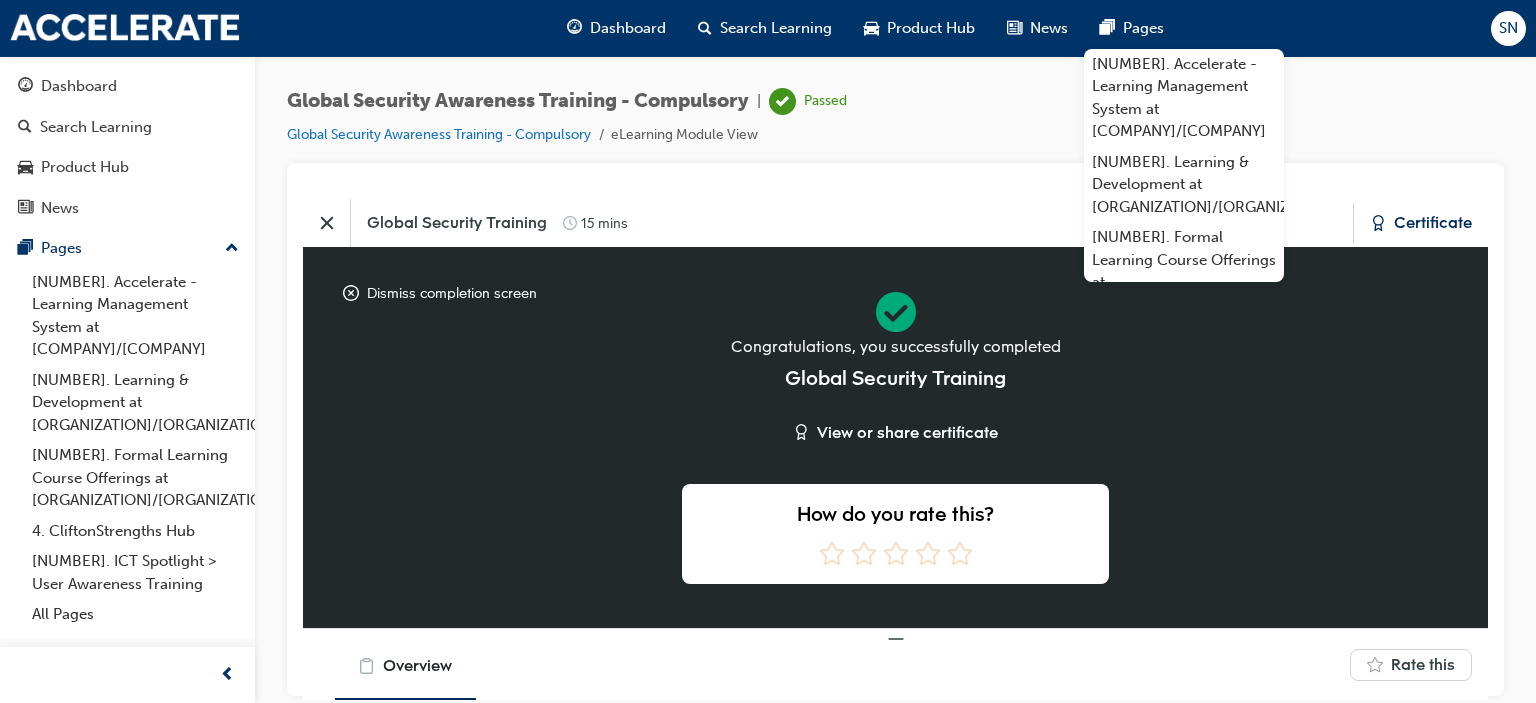 click on "Overview Rate this" at bounding box center (895, 664) 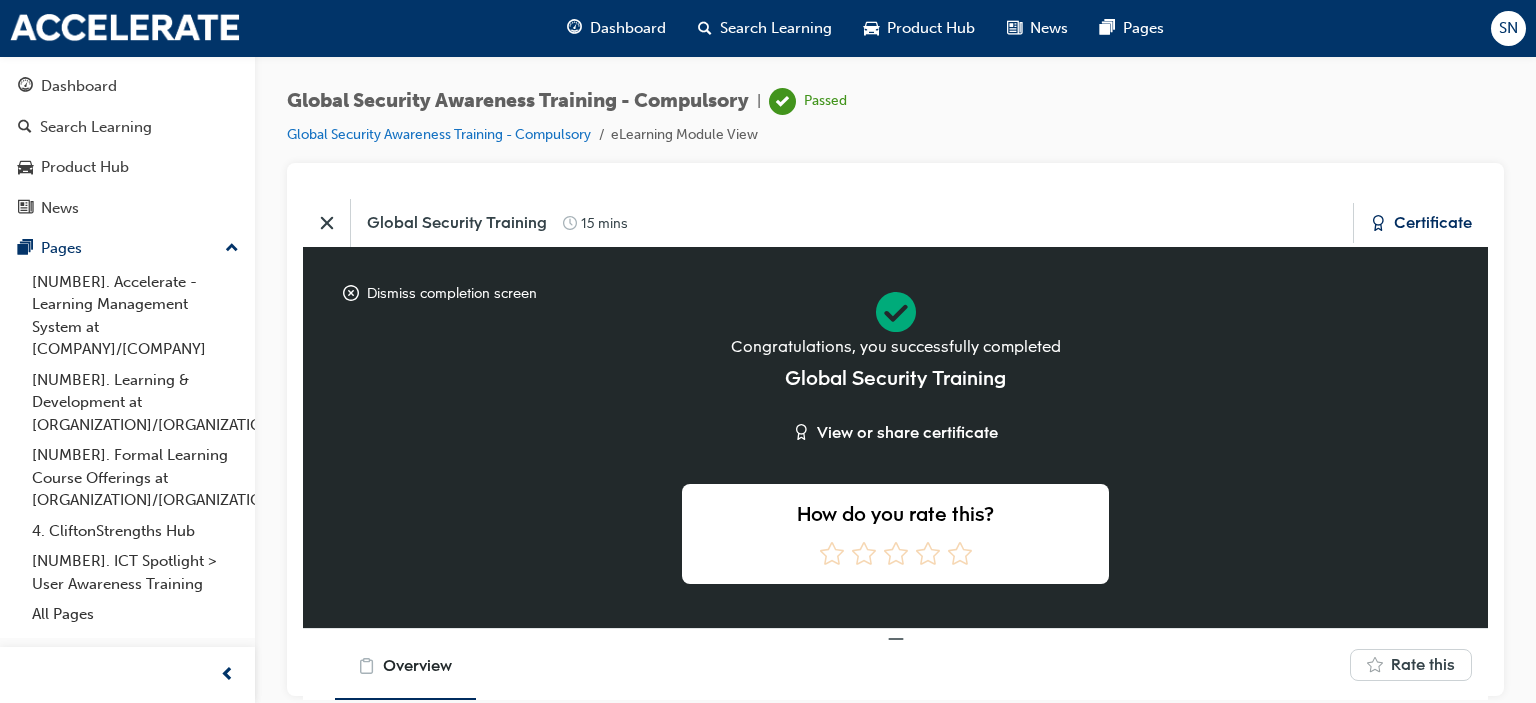 click on "Global Security Awareness Training - Compulsory | Passed Global Security Awareness Training - Compulsory eLearning Module View" at bounding box center (895, 125) 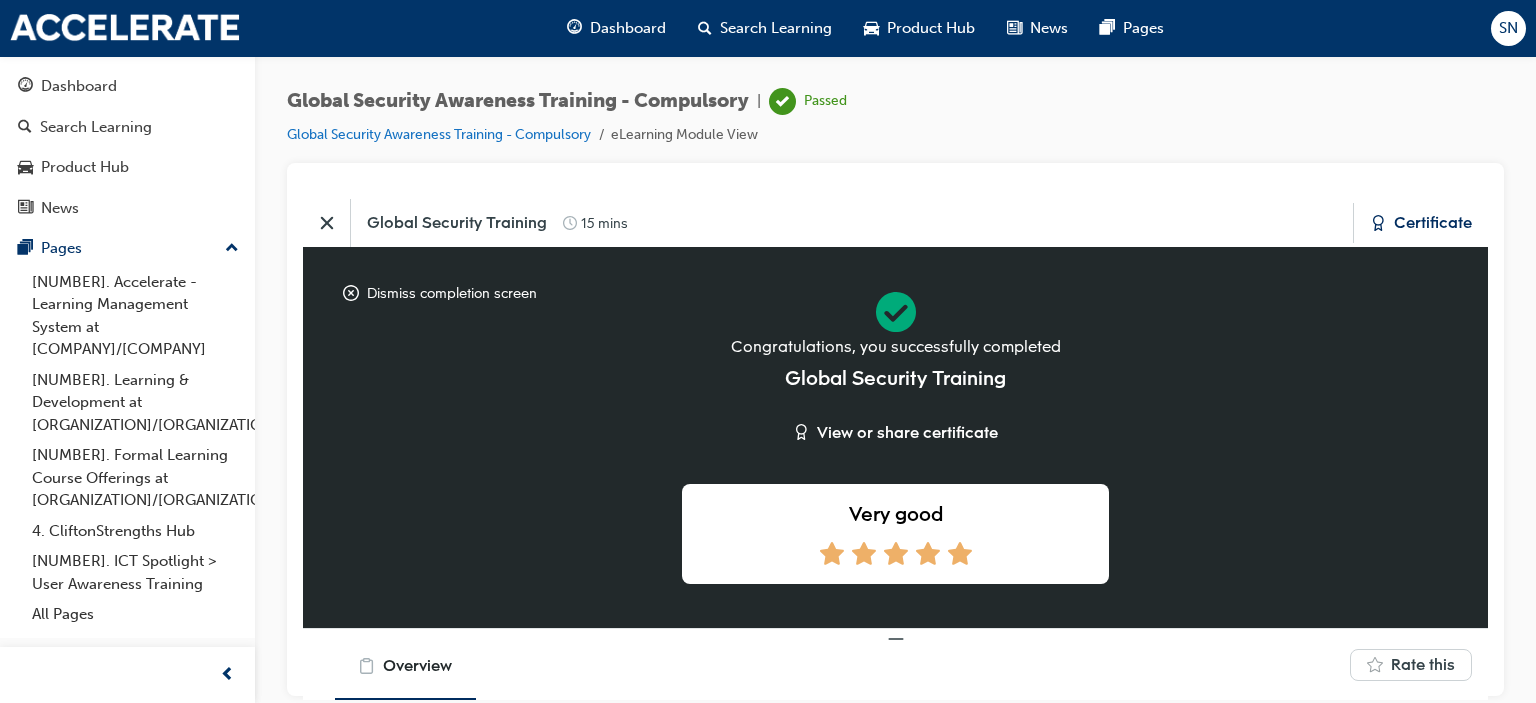 click 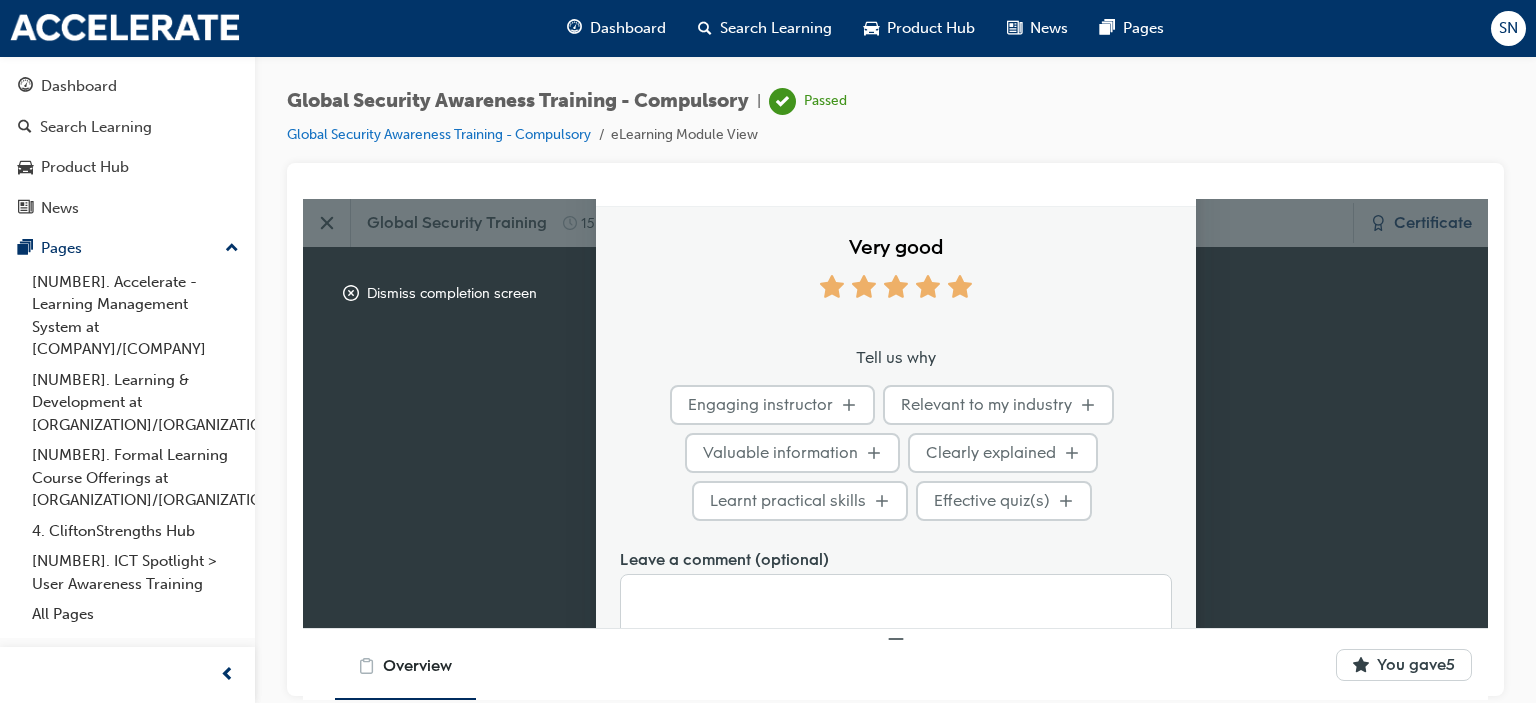 click on "Global Security Awareness Training - Compulsory | Passed Global Security Awareness Training - Compulsory eLearning Module View" at bounding box center (895, 125) 